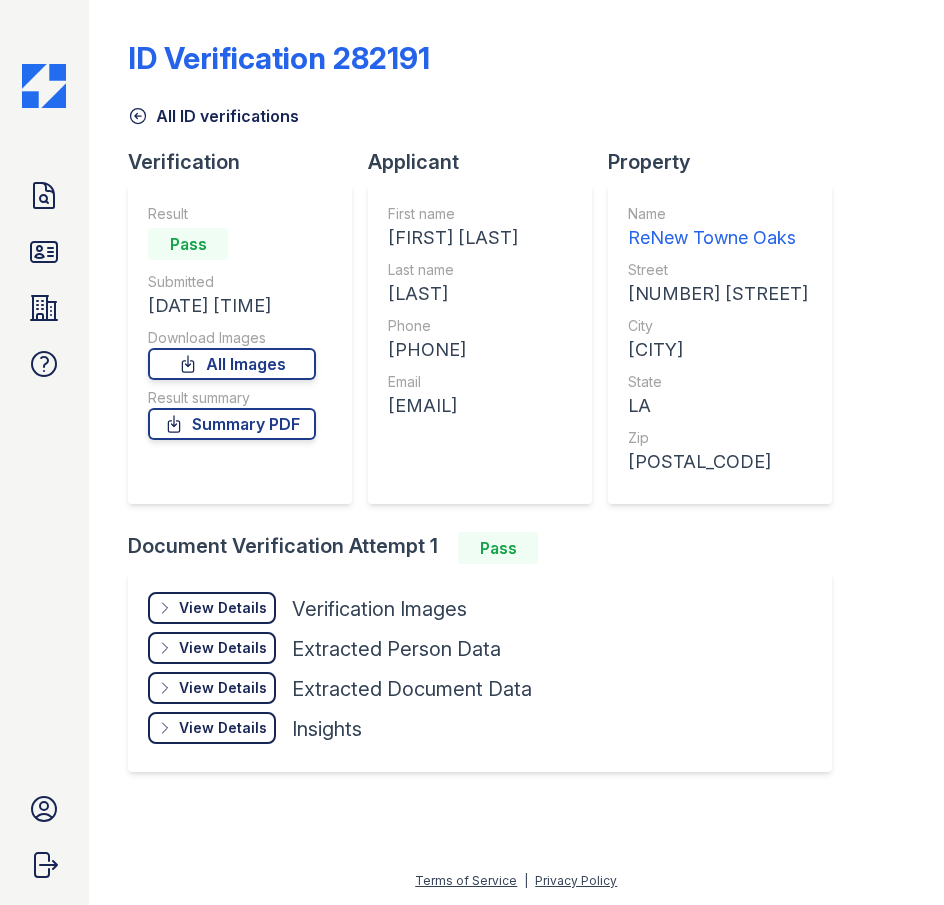 scroll, scrollTop: 0, scrollLeft: 0, axis: both 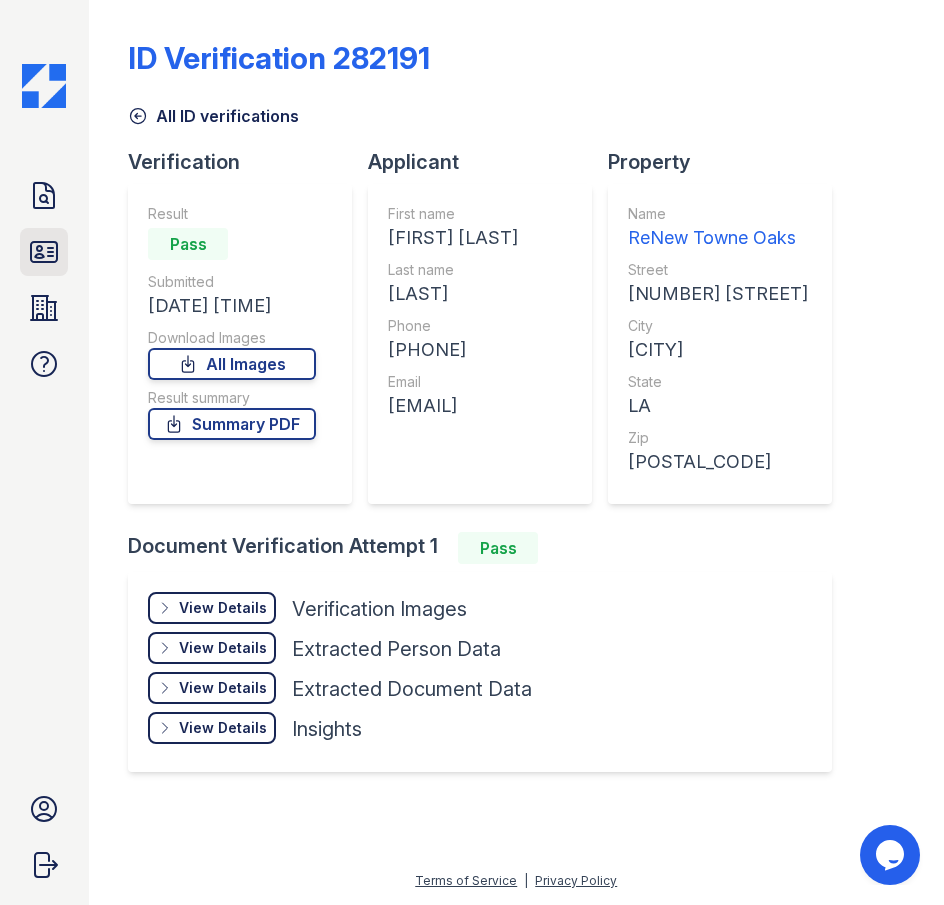 click 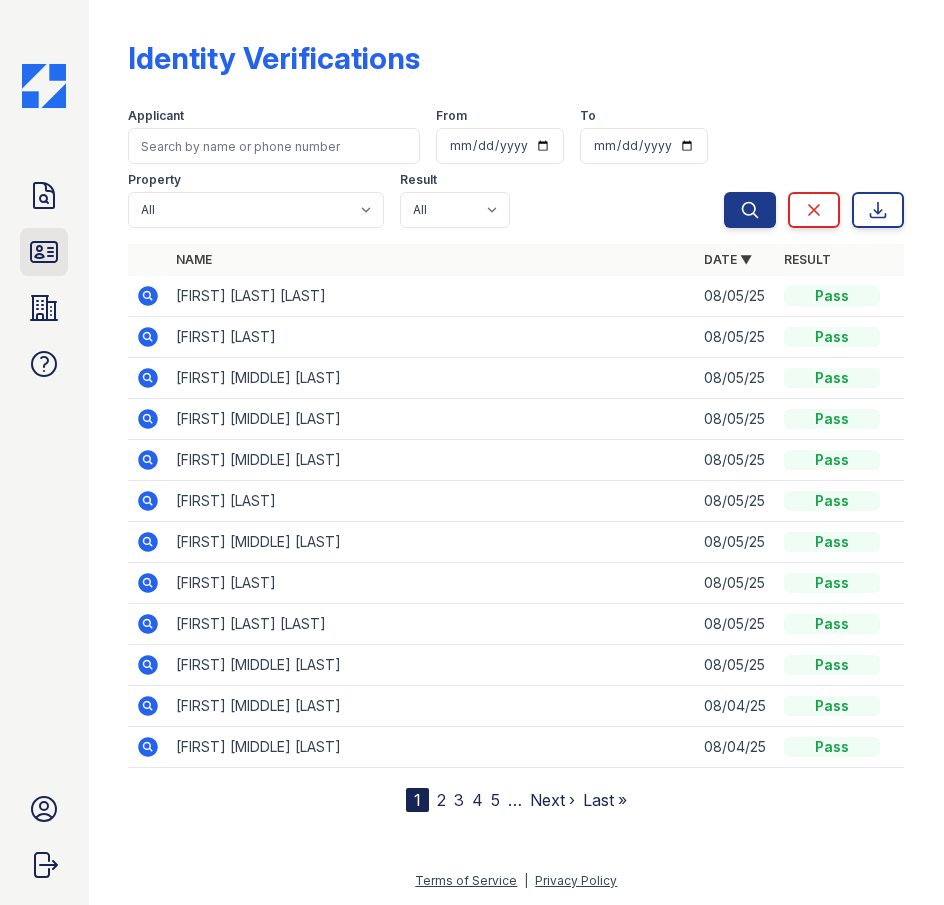 click 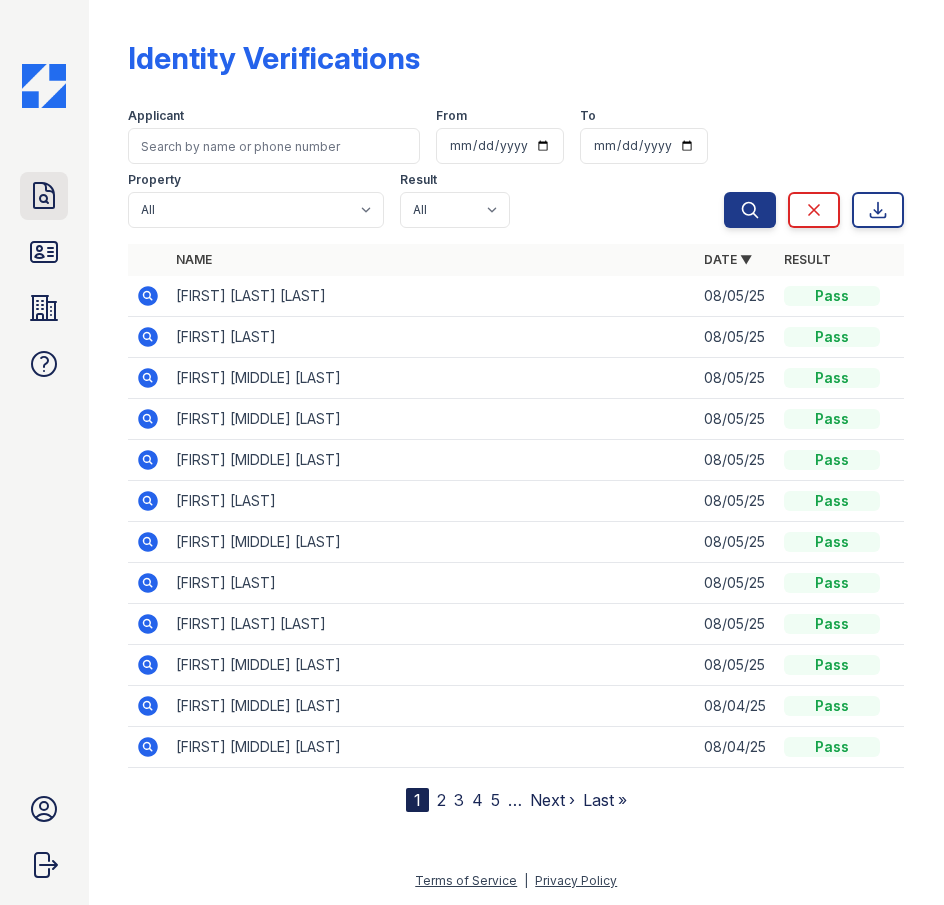 click 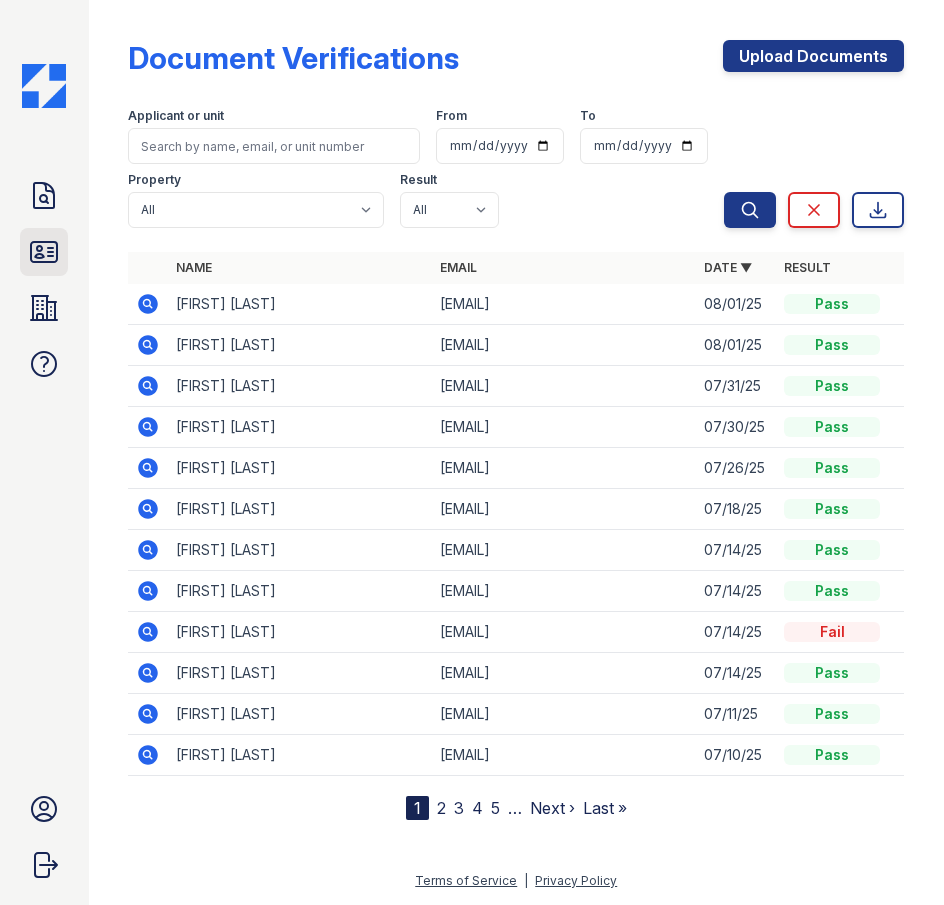 click 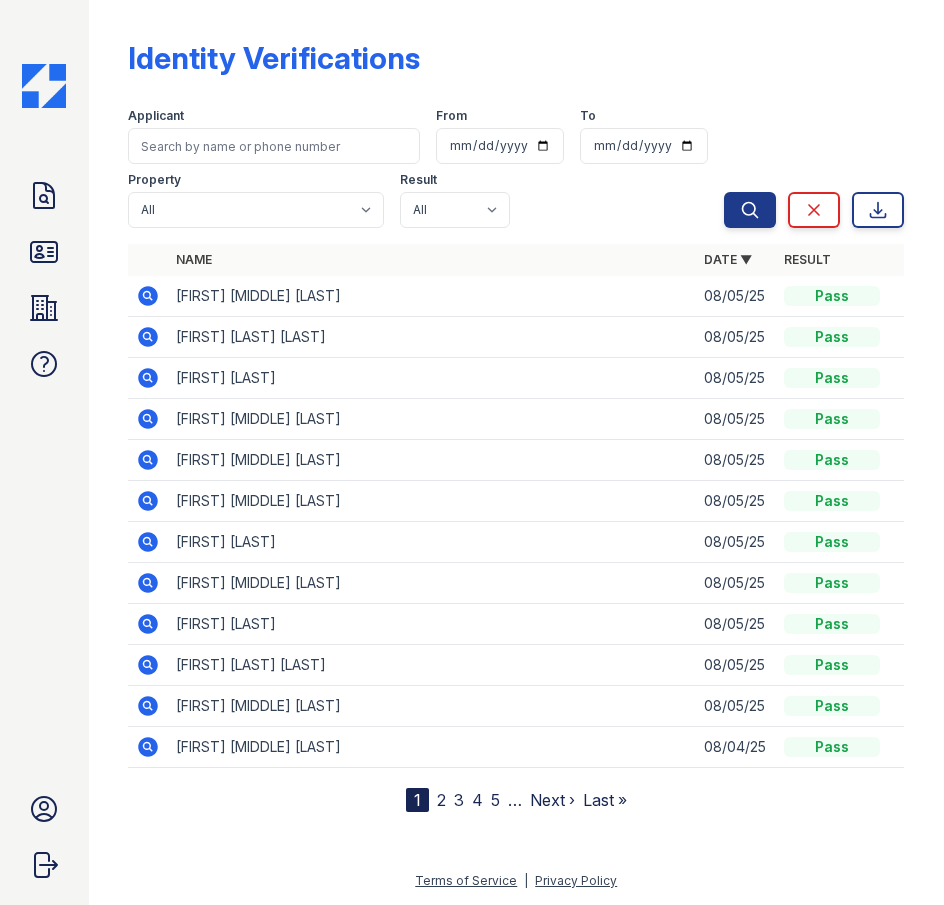 click 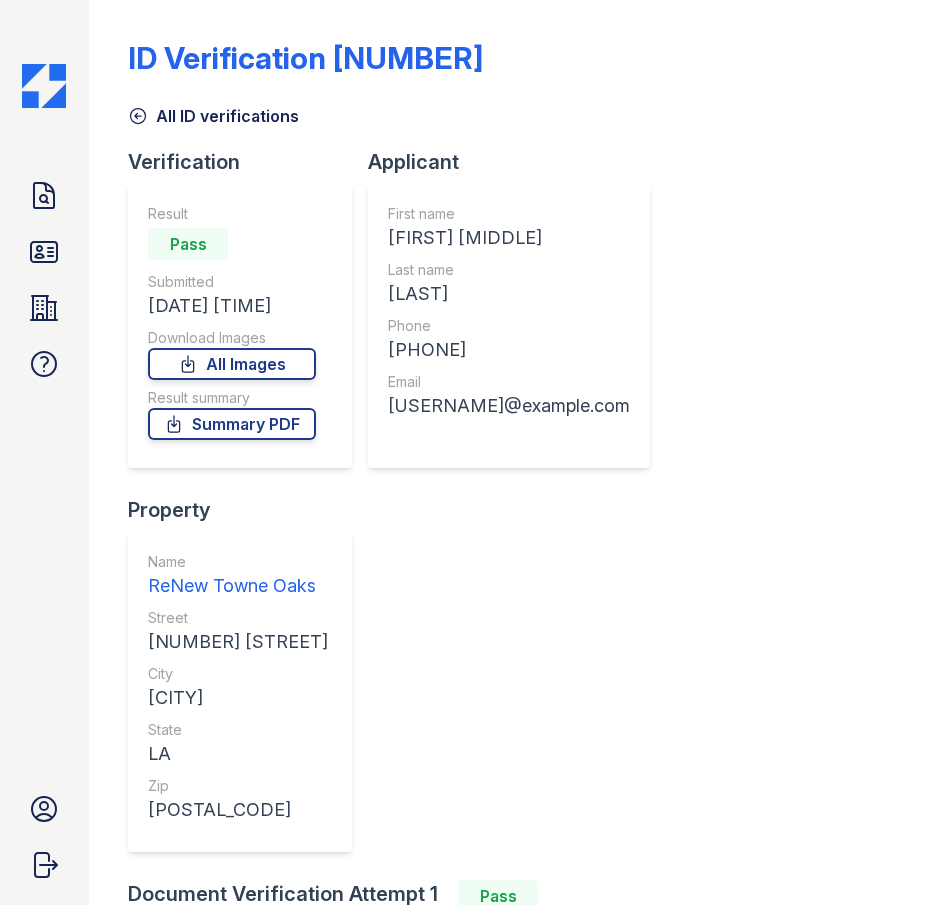 scroll, scrollTop: 0, scrollLeft: 0, axis: both 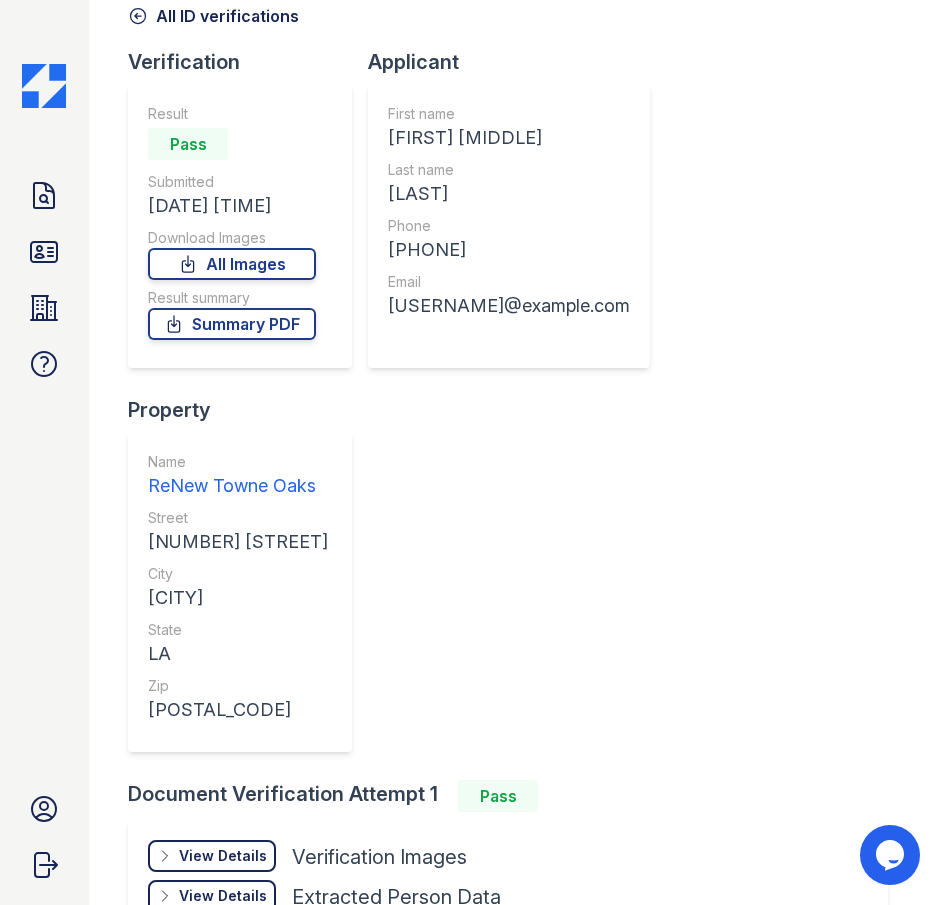 click on "View Details
Details
Hide Details
Details
Verification Images
Document Front
Open
Document Front
Open
Document Back
Open
View Details
Details
Hide Details
Details
Extracted Person Data
Attribute
Value
Confidence
Gender
F
High
Address
[NUMBER] [STREET] [CITY] [STATE] [POSTAL_CODE]-[POSTAL_CODE_EXT]
High
Employer
Id Number
Last Name
[LAST]
High
First Name
[FIRST] [MIDDLE]
High
Extra Names
Occupation
Date Of Birth
**/**/**
High
Nationality
Place Of Birth
Foreigner Status
View Details" at bounding box center (508, 920) 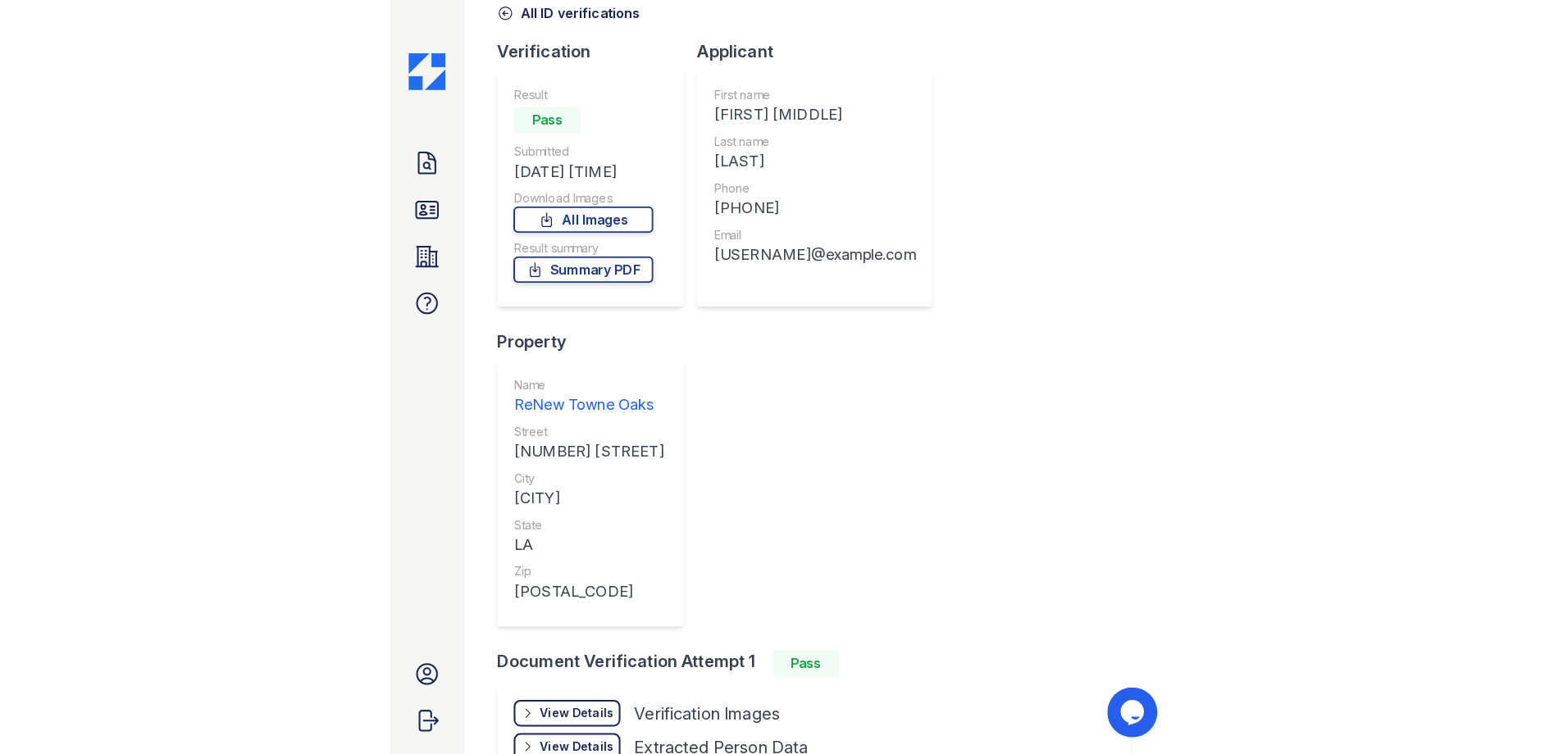 scroll, scrollTop: 0, scrollLeft: 0, axis: both 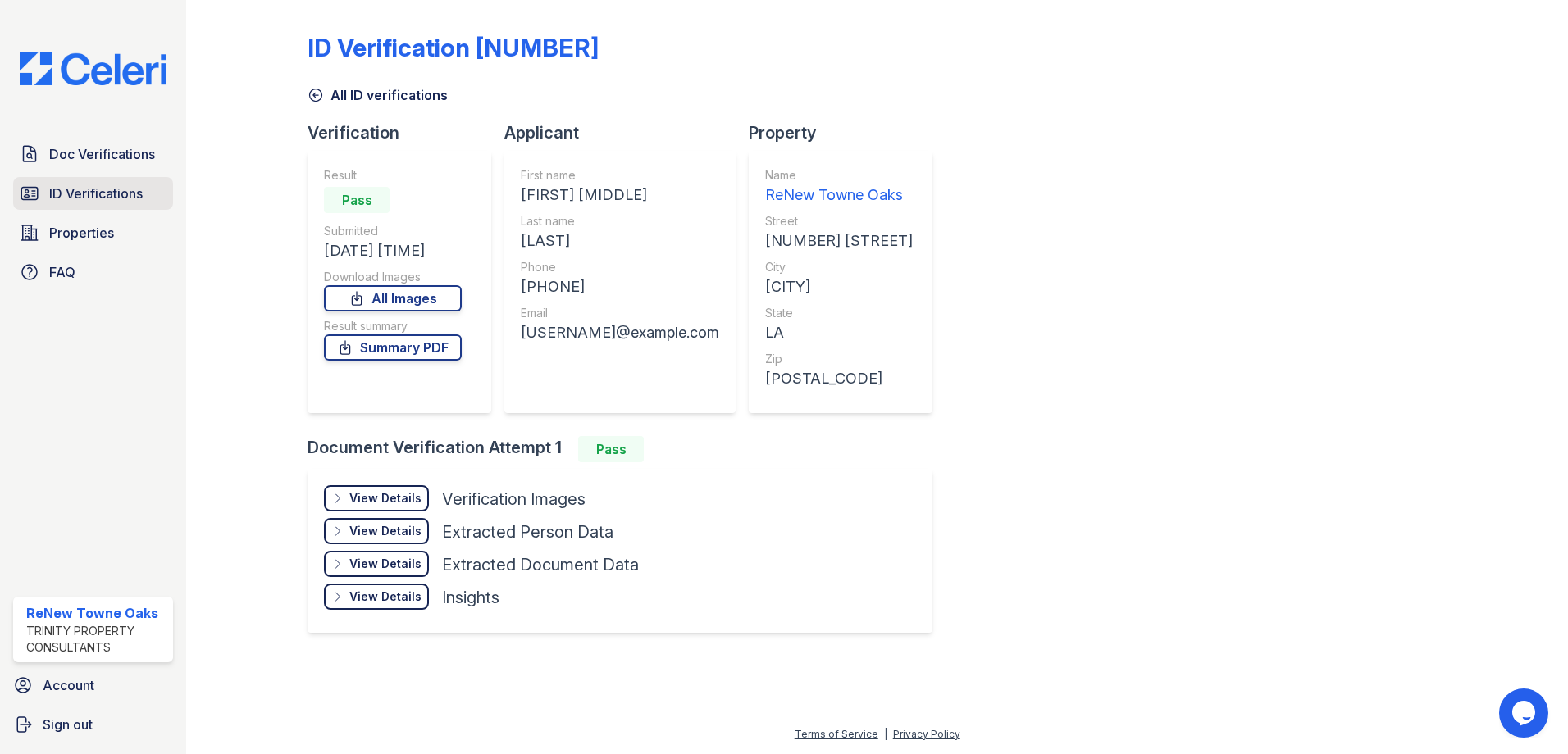 click on "ID Verifications" at bounding box center [96, 193] 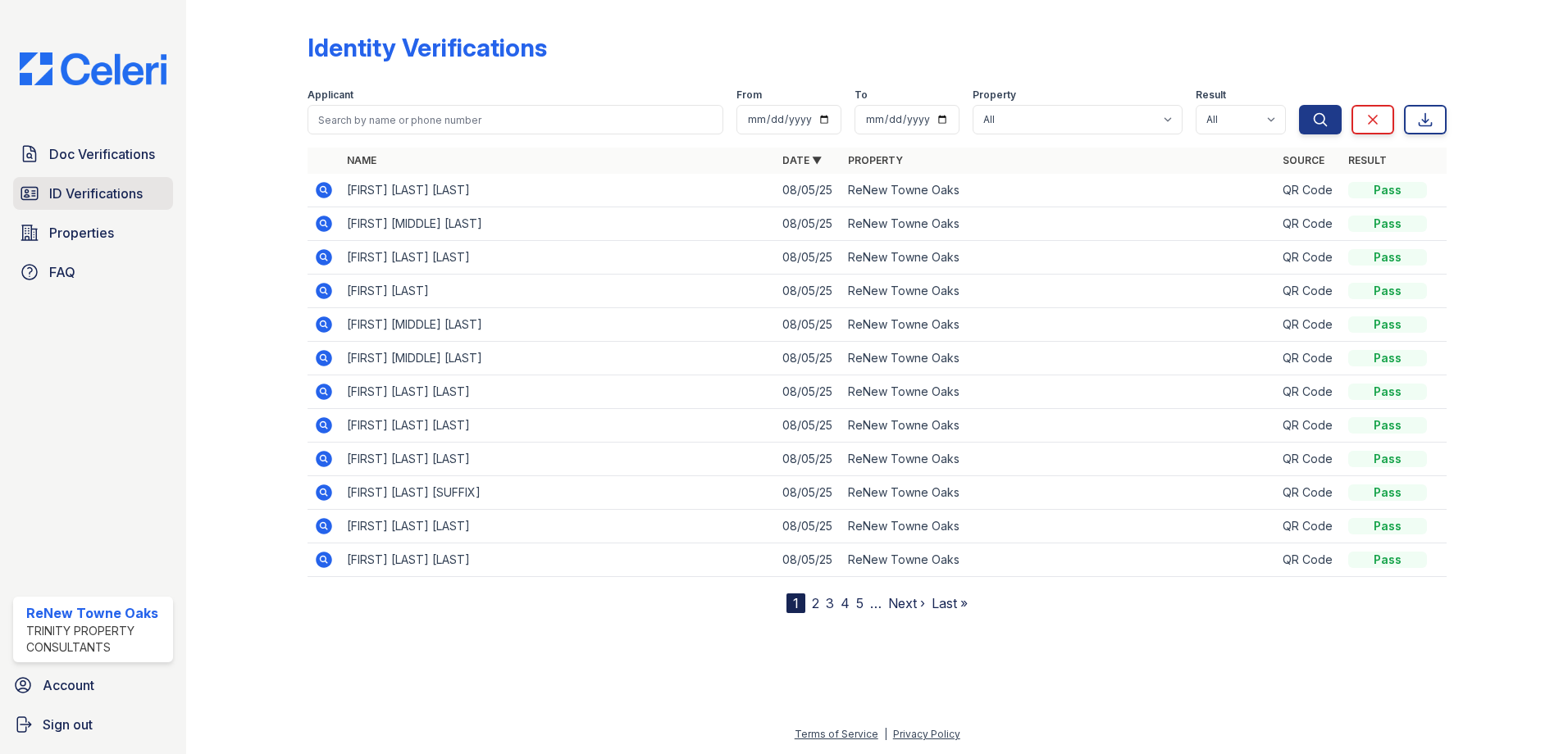 click on "ID Verifications" at bounding box center [96, 193] 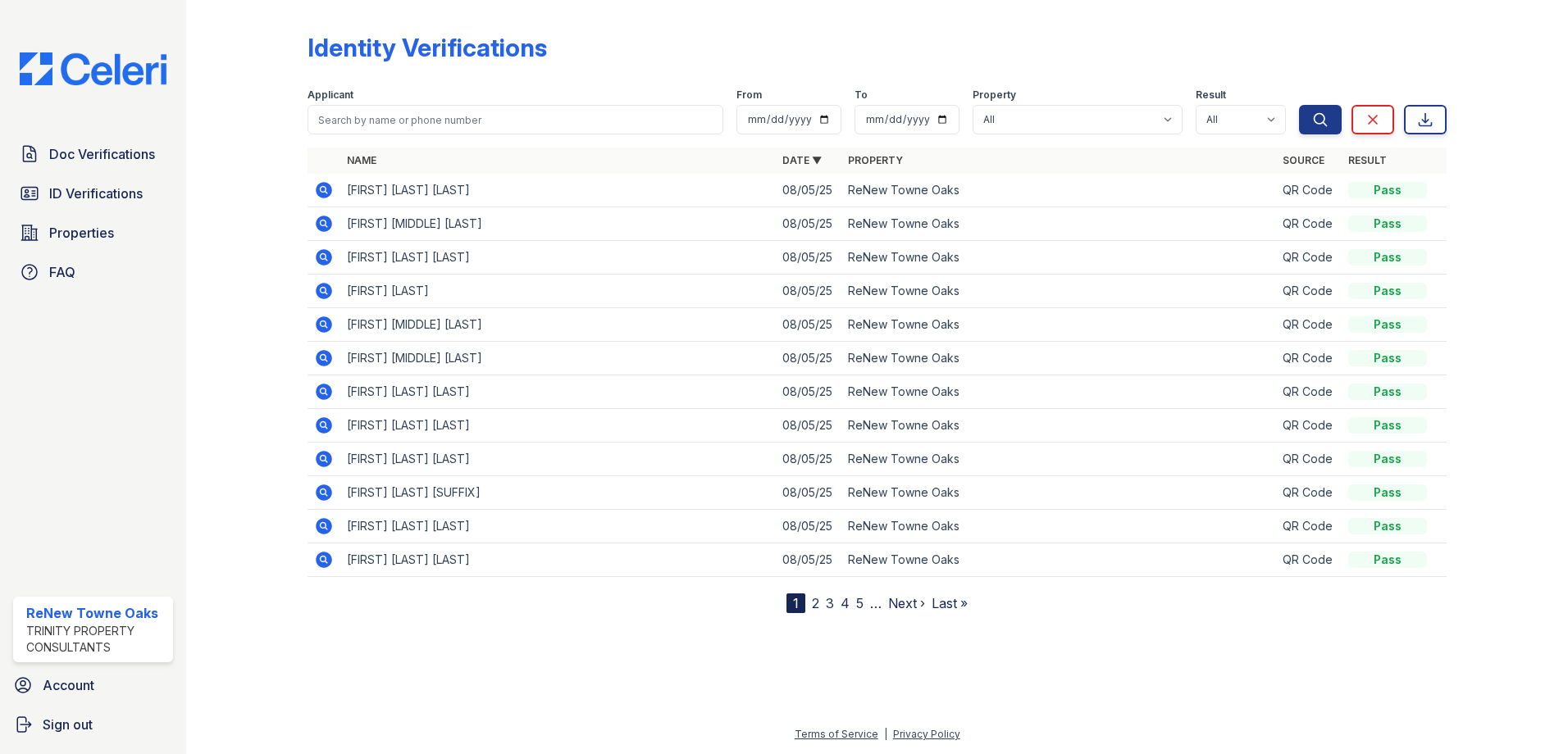 click 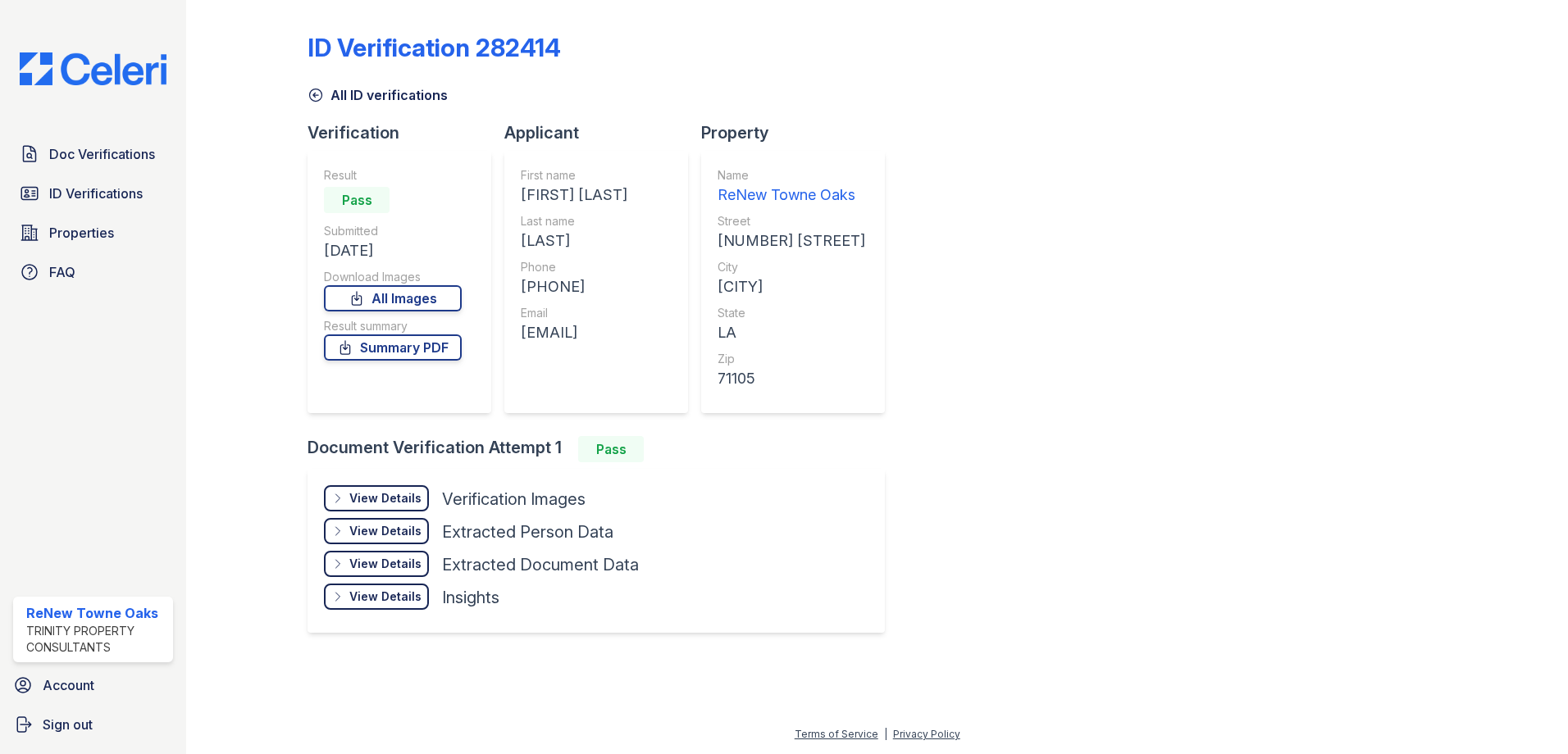 scroll, scrollTop: 0, scrollLeft: 0, axis: both 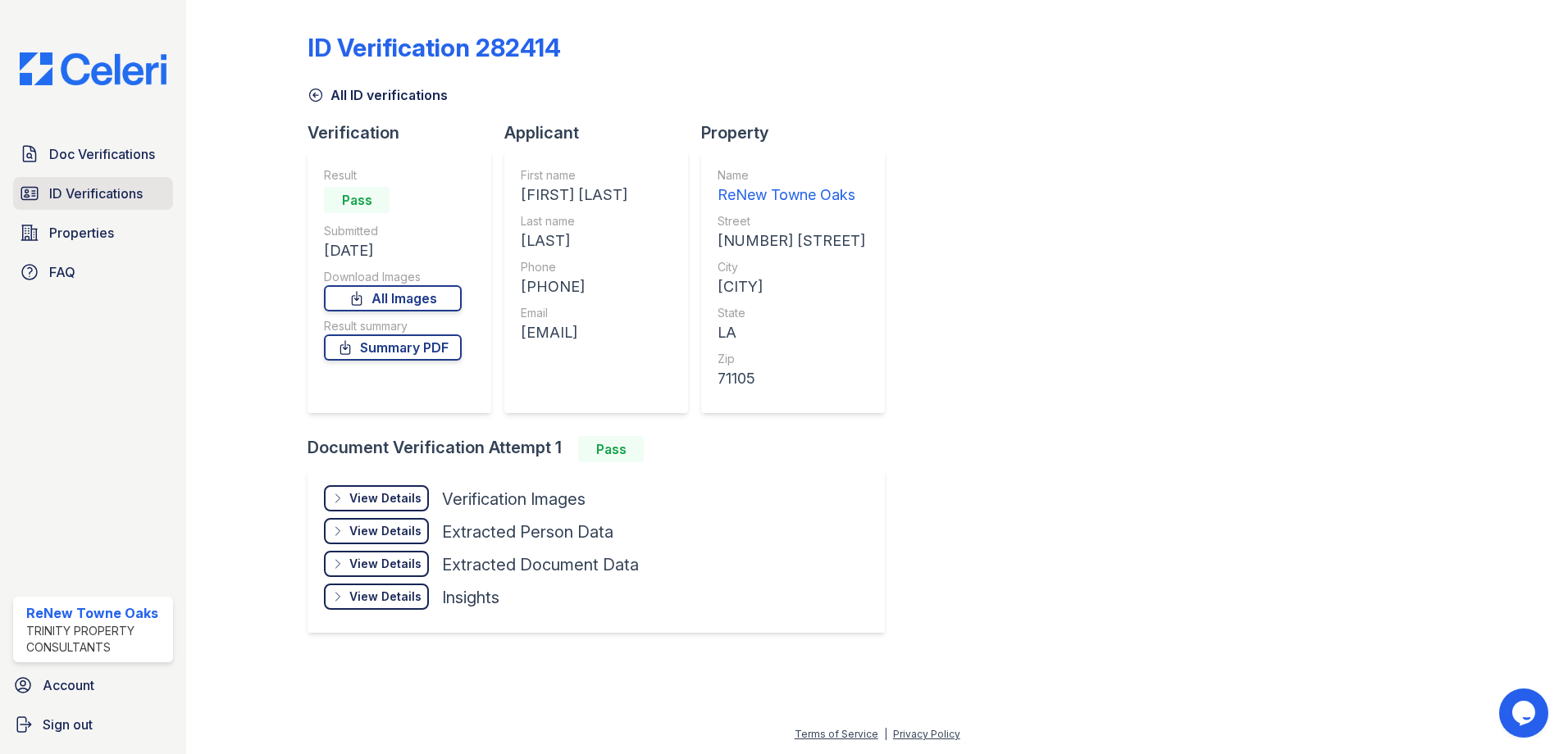 click on "ID Verifications" at bounding box center [96, 193] 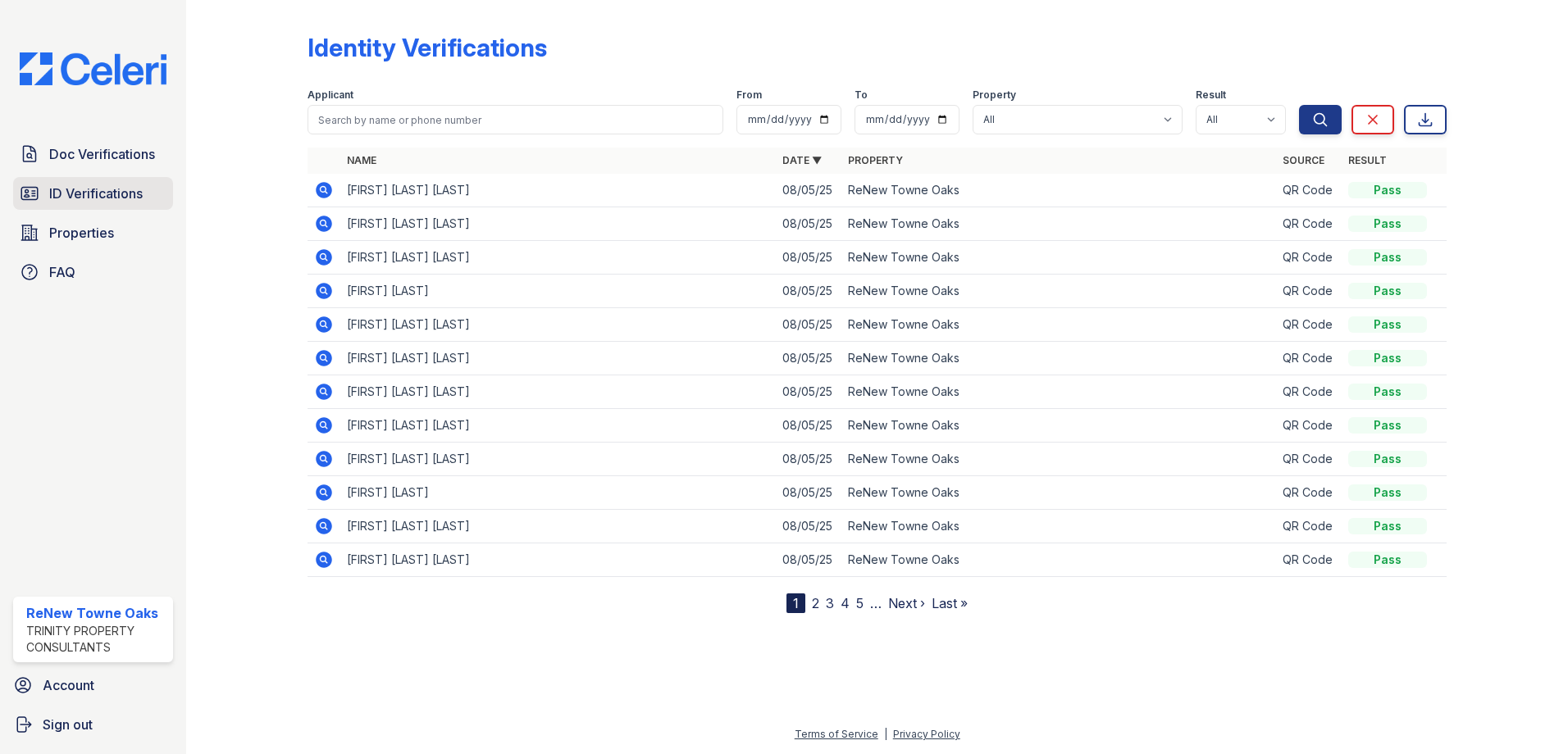 click on "ID Verifications" at bounding box center [96, 193] 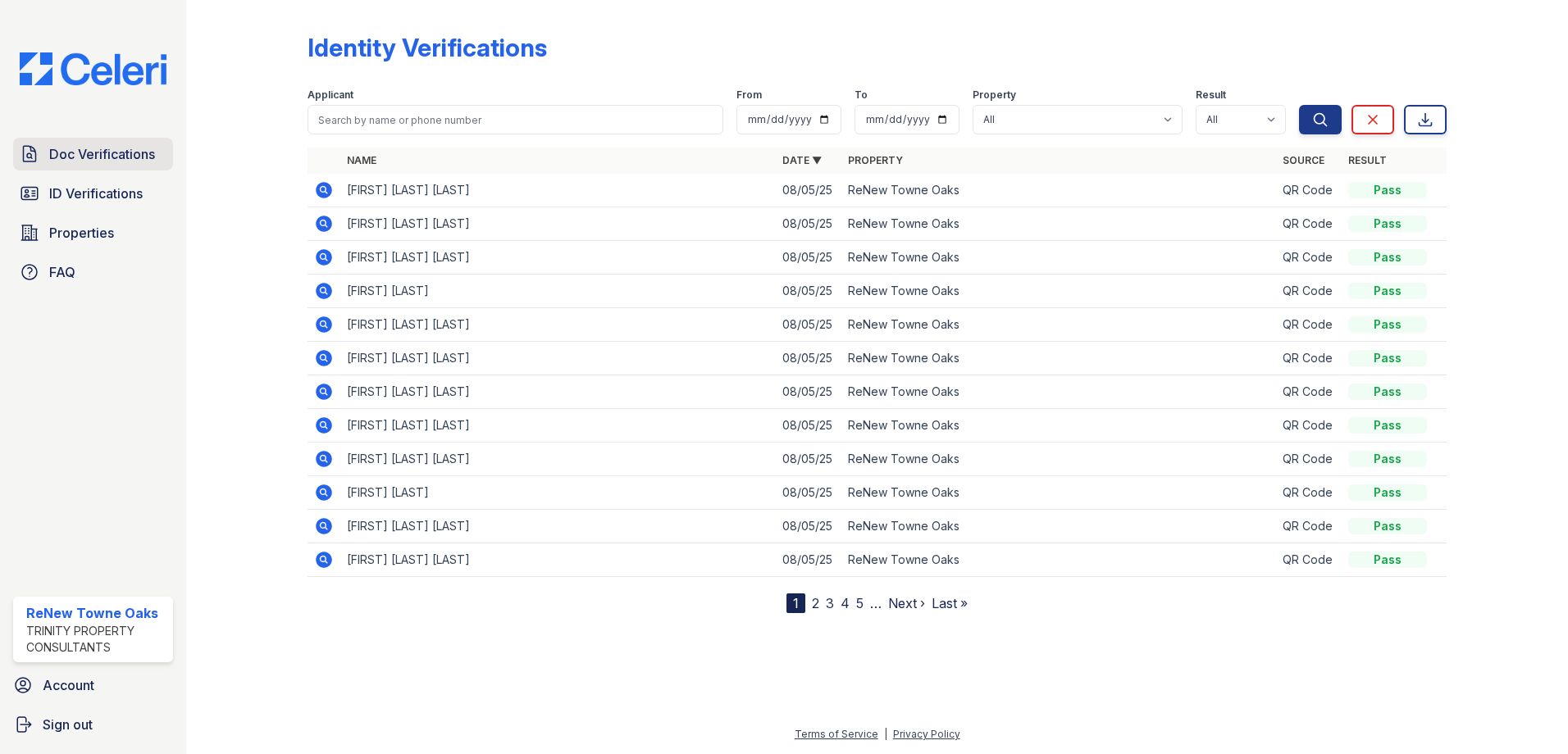 click on "Doc Verifications" at bounding box center (93, 154) 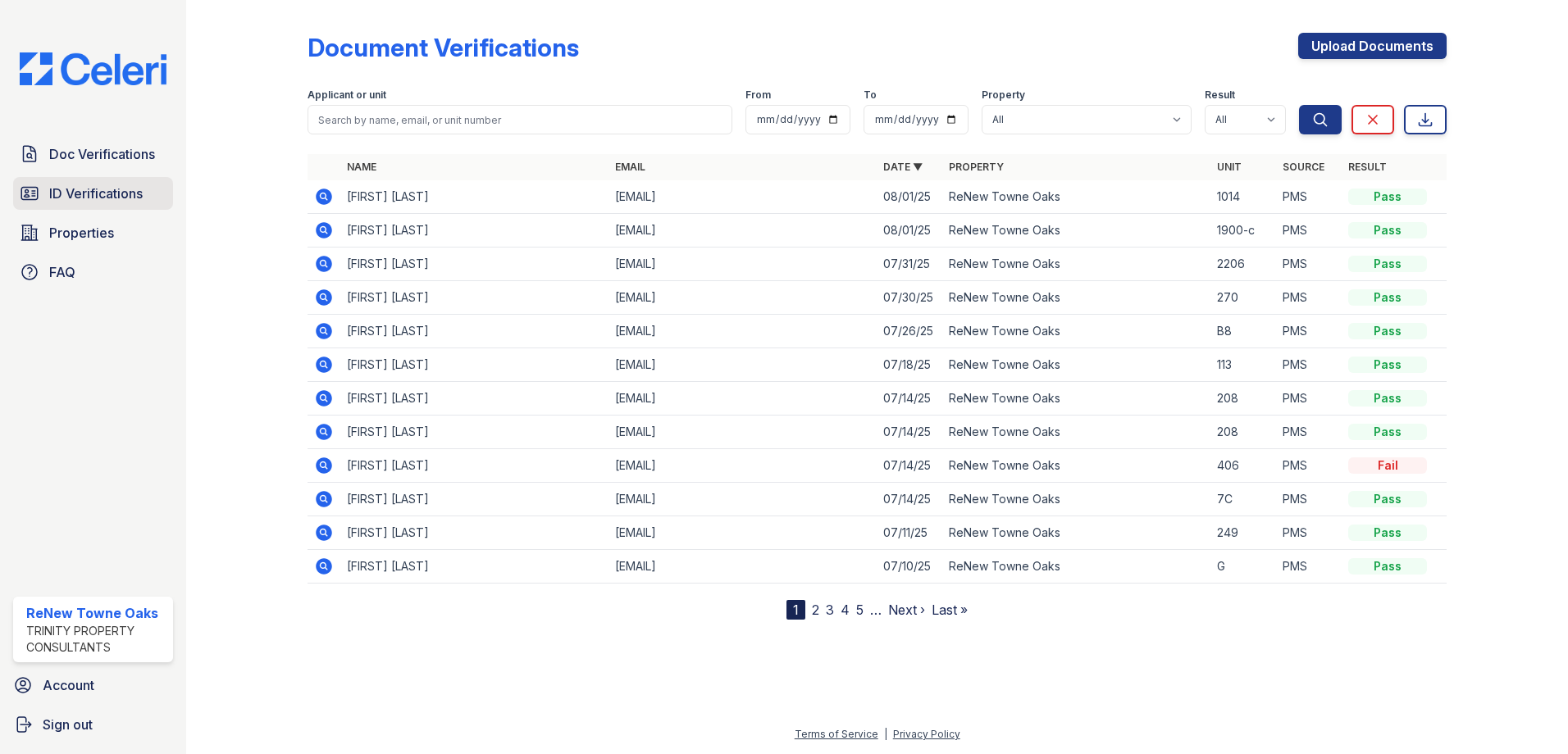 click on "ID Verifications" at bounding box center [96, 193] 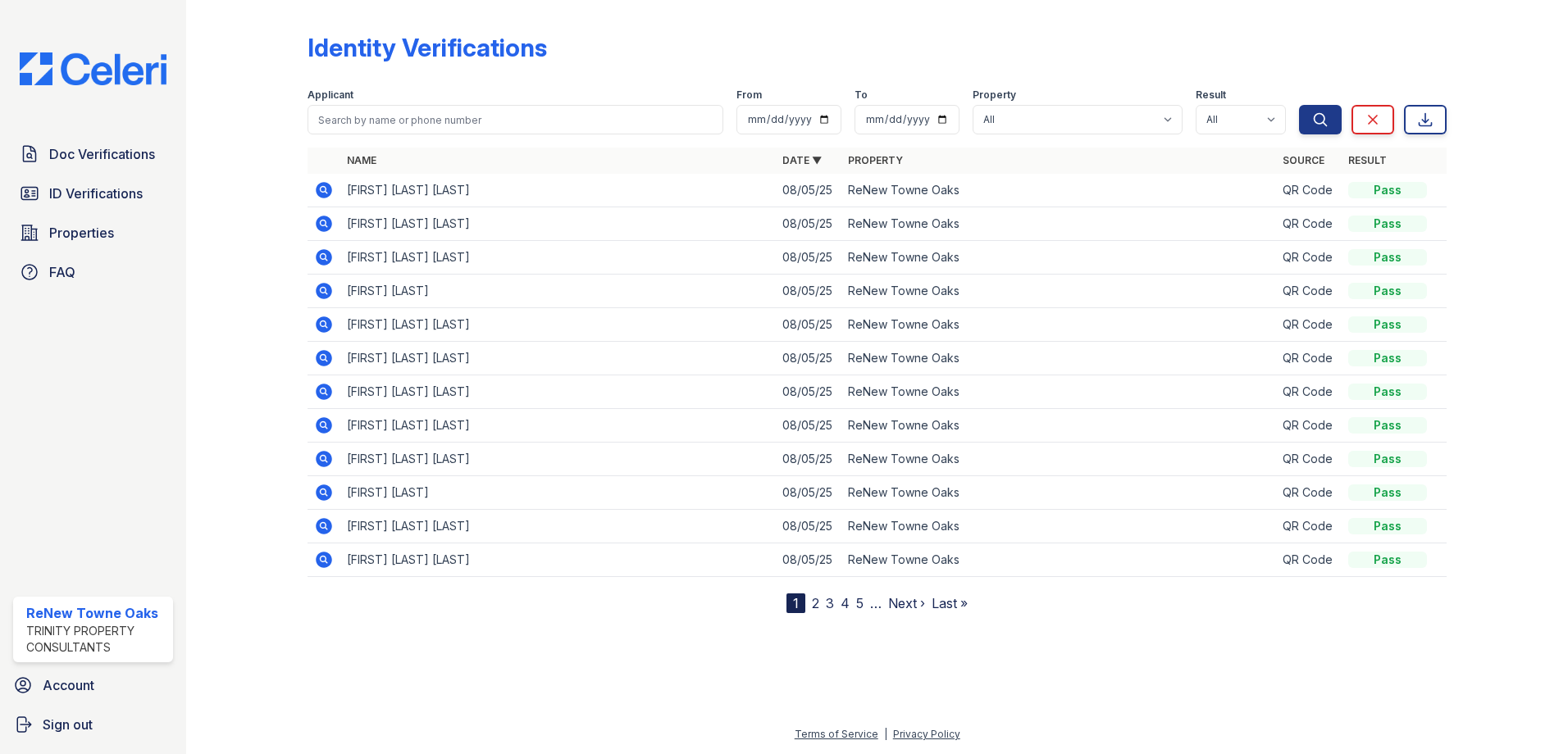 click on "ID Verifications" at bounding box center (96, 193) 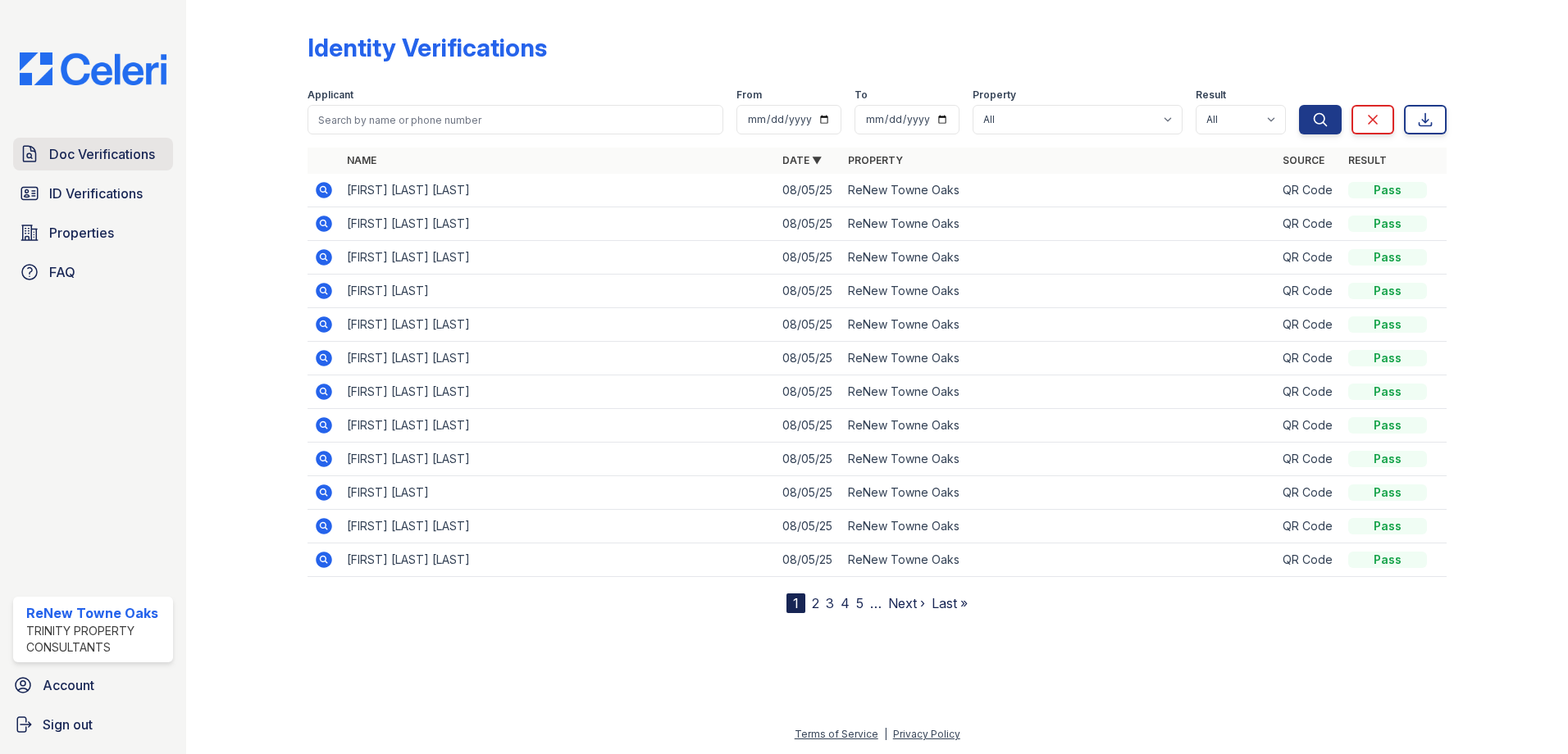 click on "Doc Verifications" at bounding box center (102, 154) 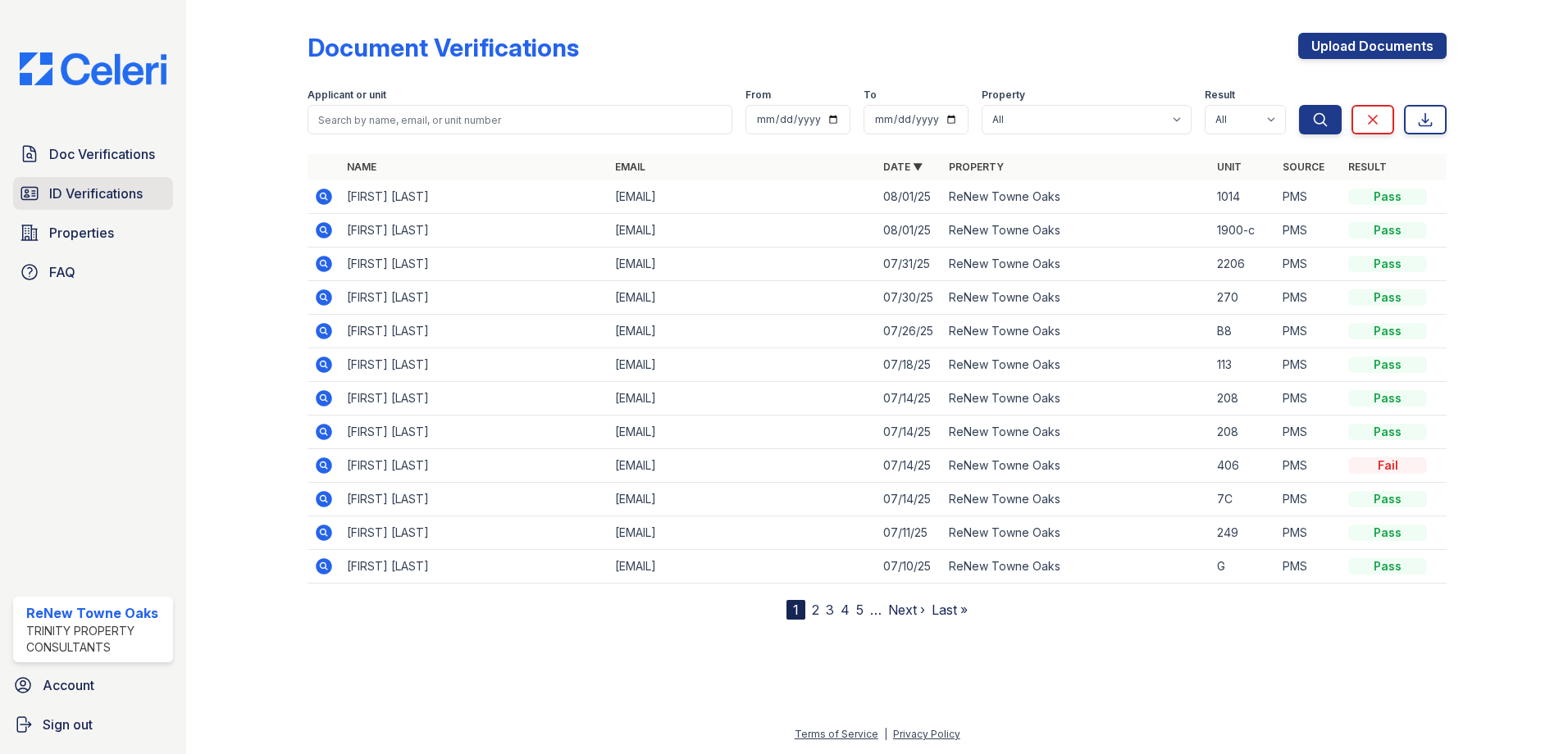 click on "ID Verifications" at bounding box center [96, 193] 